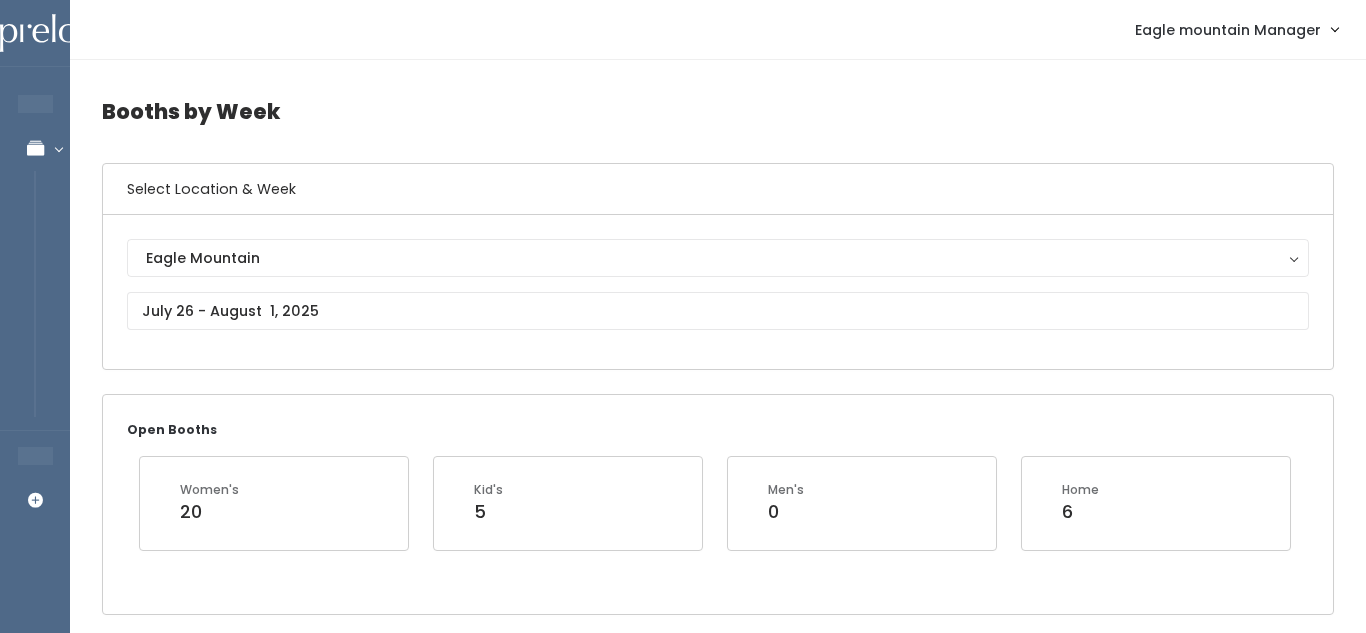 scroll, scrollTop: 383, scrollLeft: 0, axis: vertical 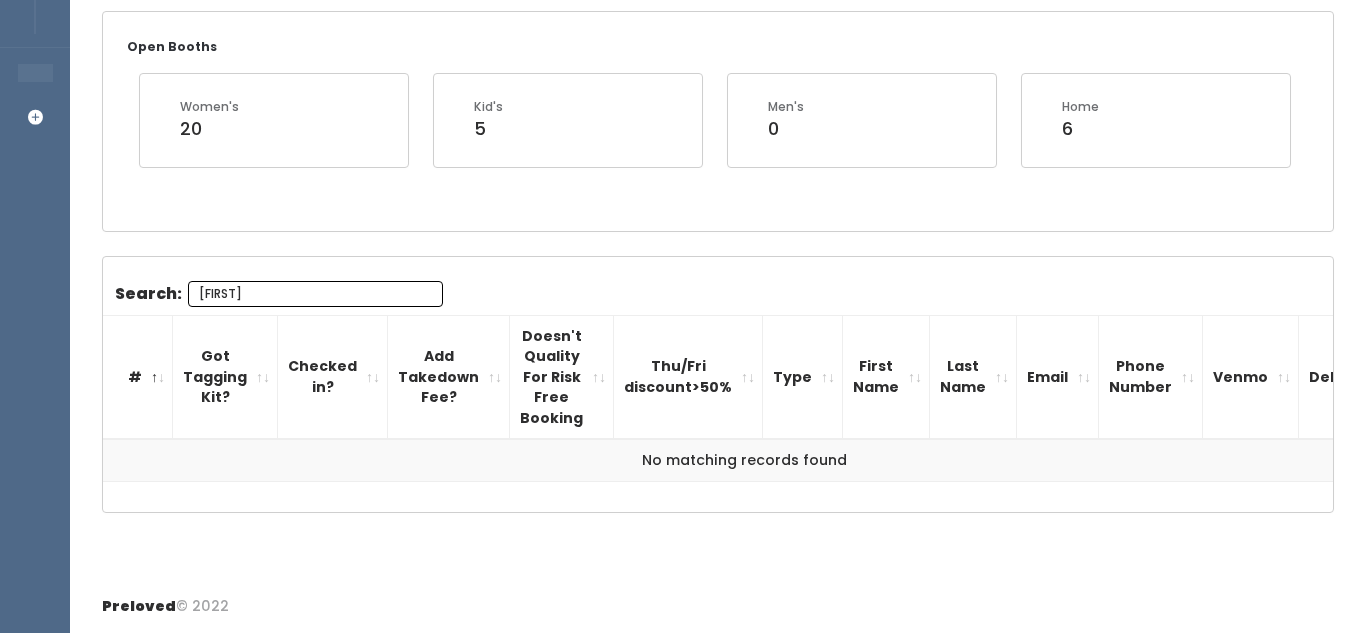 click on "[FIRST]" at bounding box center (315, 294) 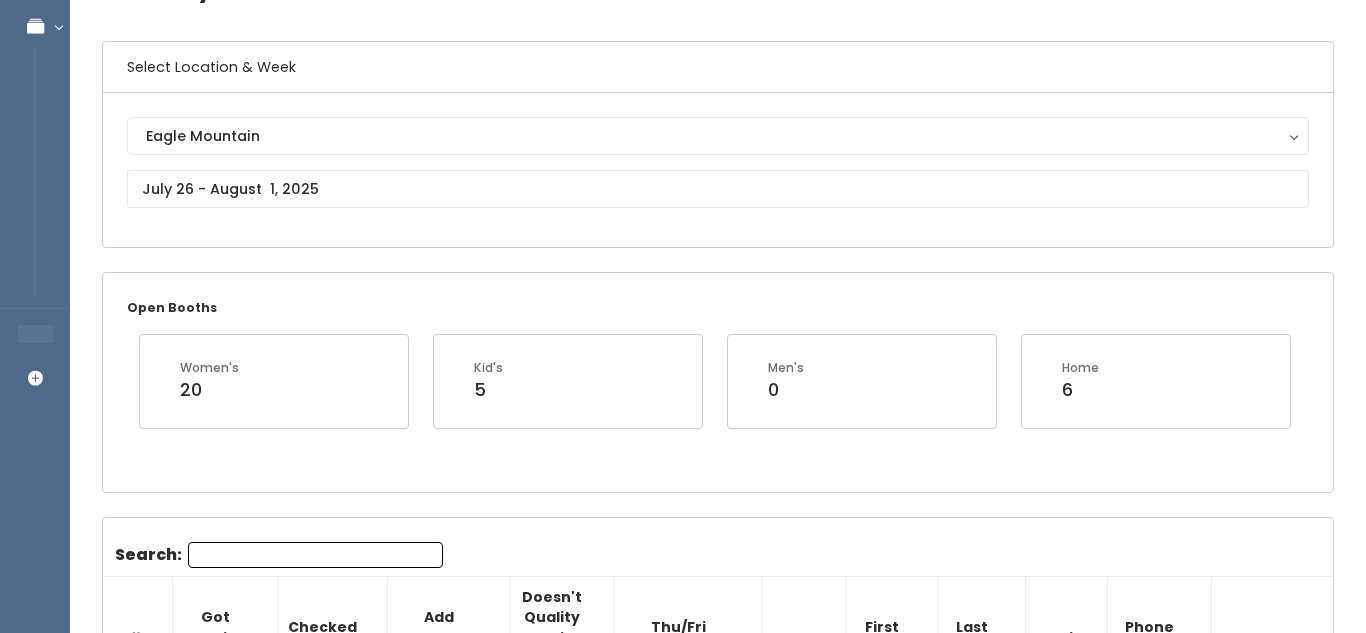 scroll, scrollTop: 96, scrollLeft: 0, axis: vertical 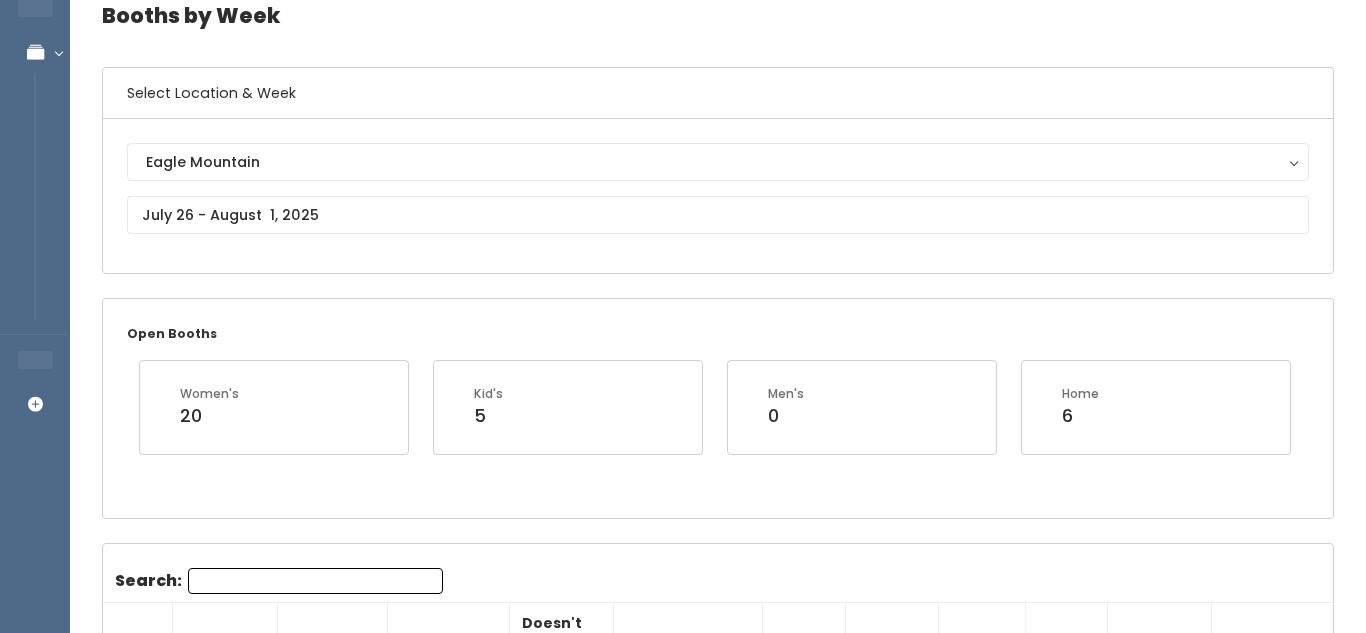 type 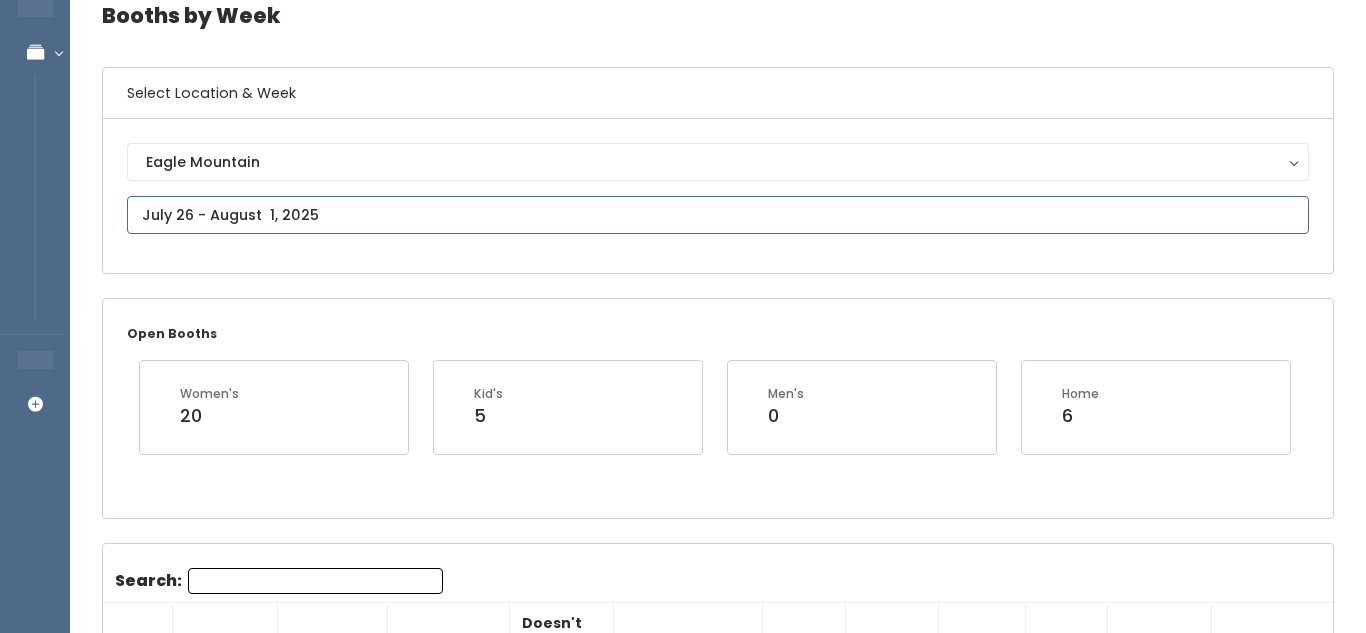 click at bounding box center [718, 215] 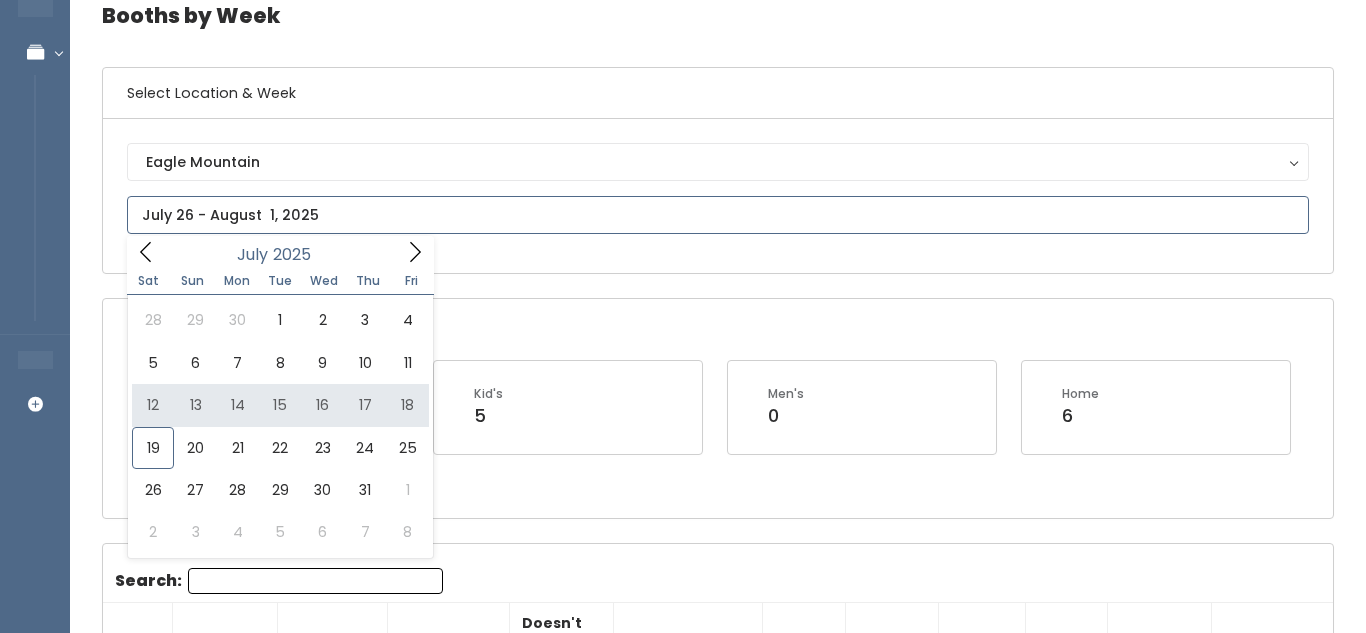 type on "July 12 to July 18" 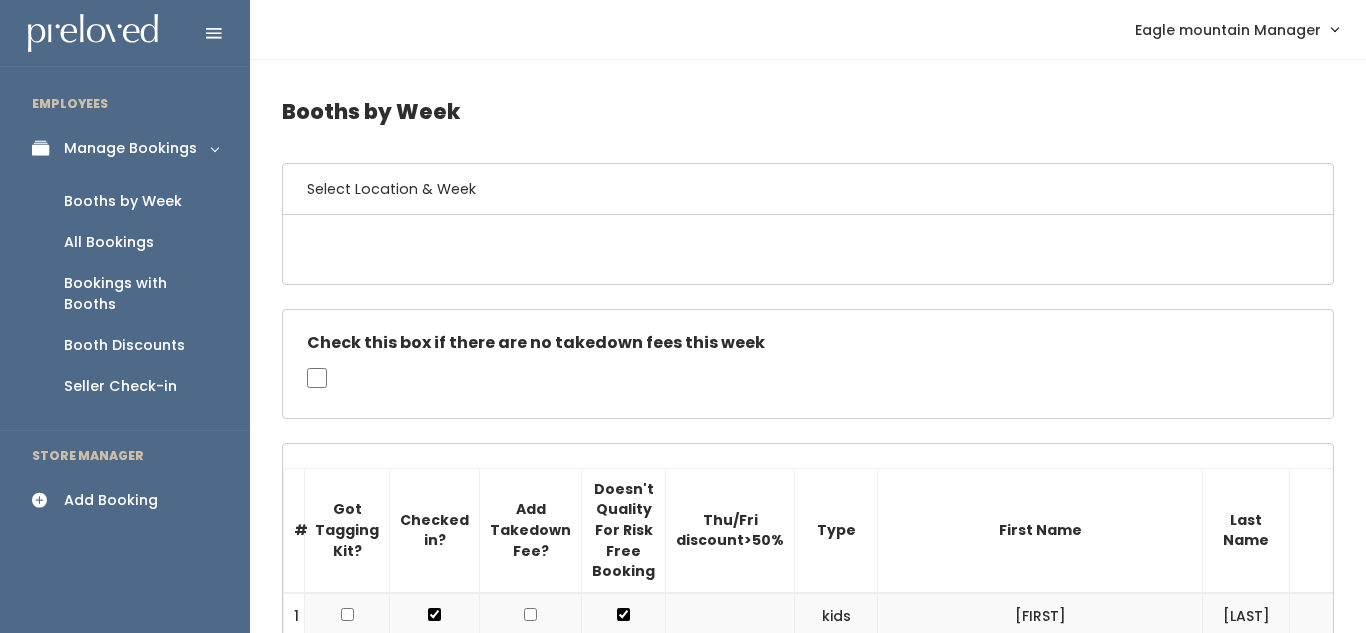 scroll, scrollTop: 0, scrollLeft: 0, axis: both 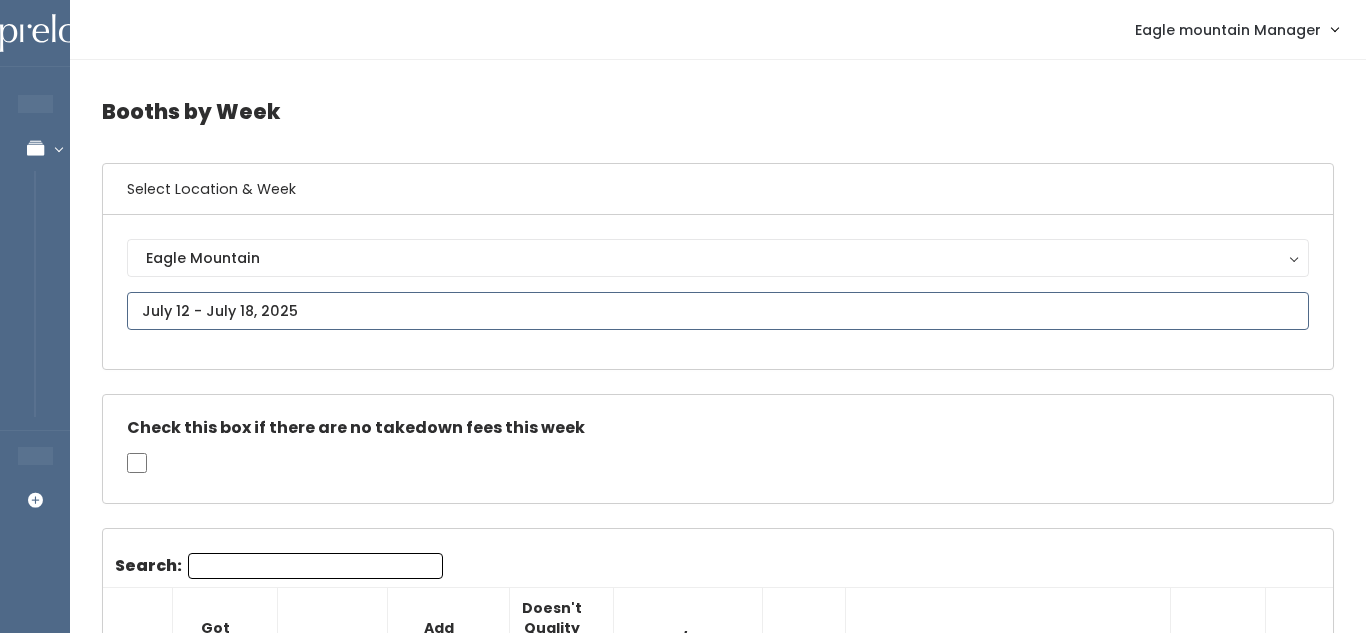 click at bounding box center (718, 311) 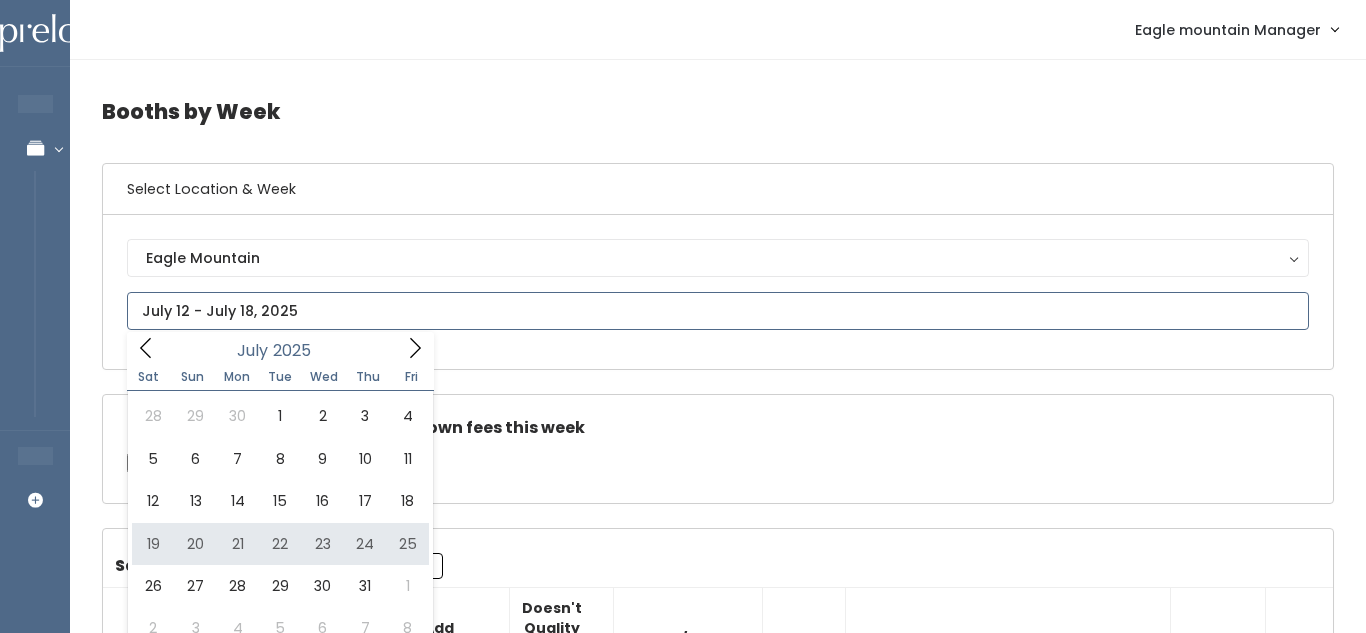 type on "[MONTH] [NUMBER] to [MONTH] [NUMBER]" 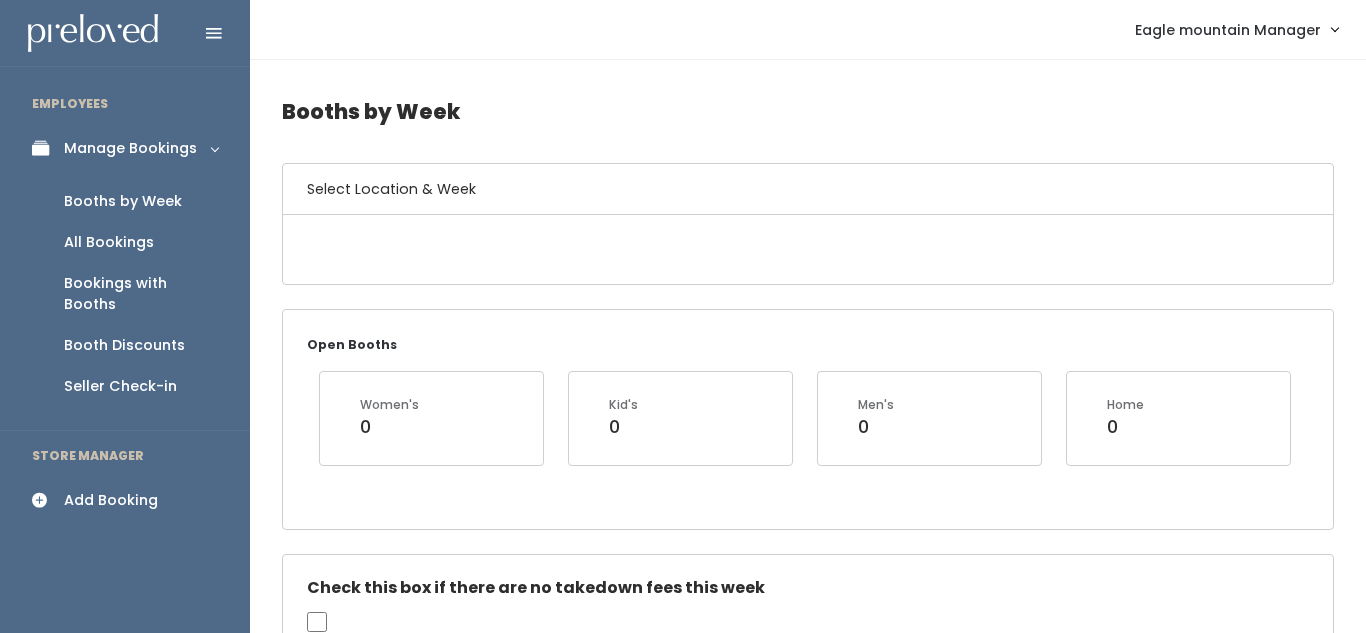 scroll, scrollTop: 0, scrollLeft: 0, axis: both 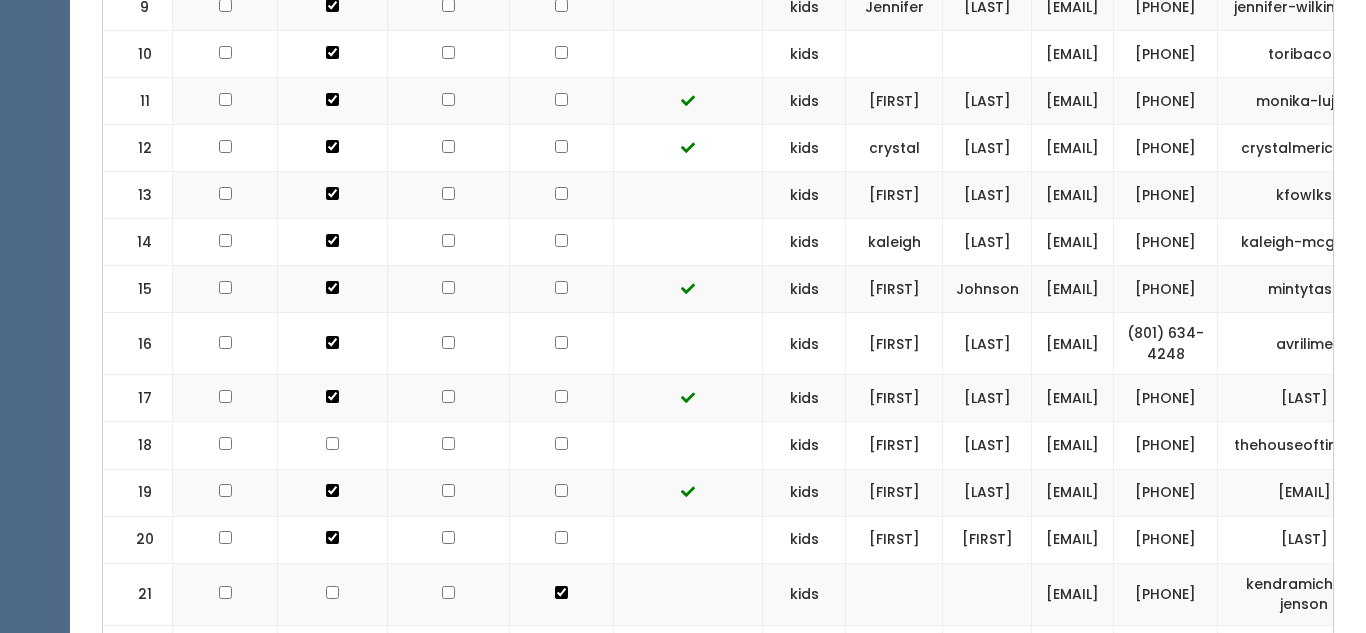click at bounding box center [561, -371] 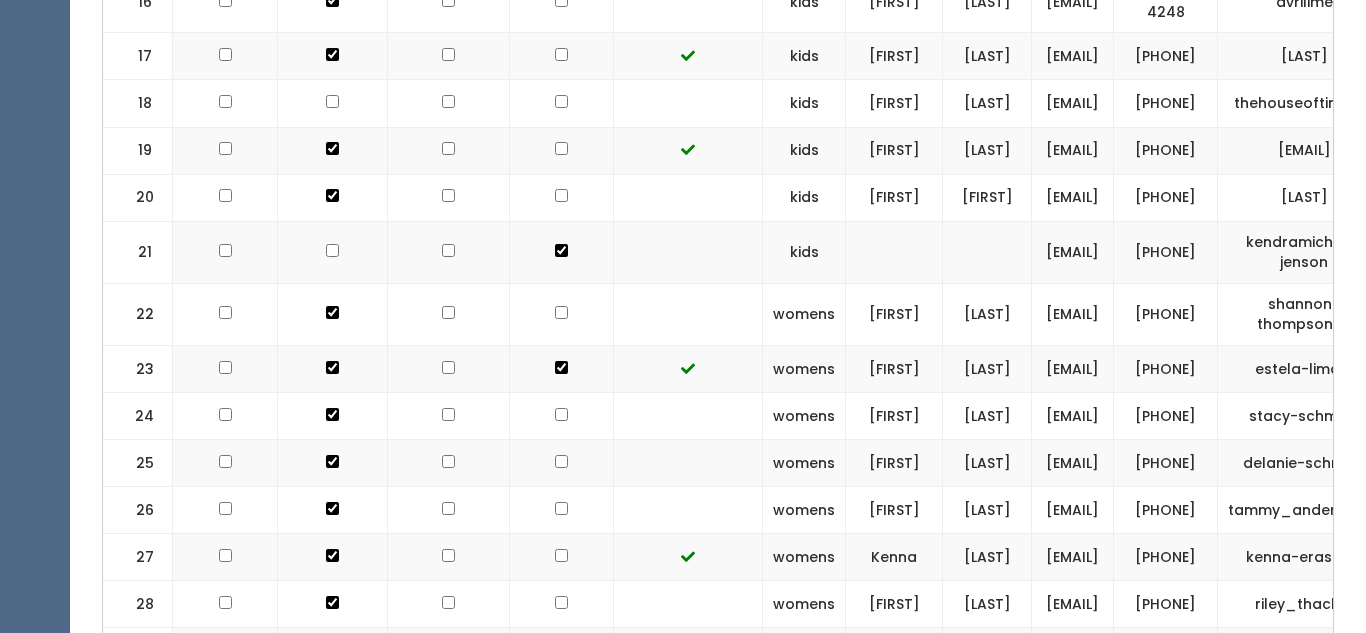 scroll, scrollTop: 1674, scrollLeft: 0, axis: vertical 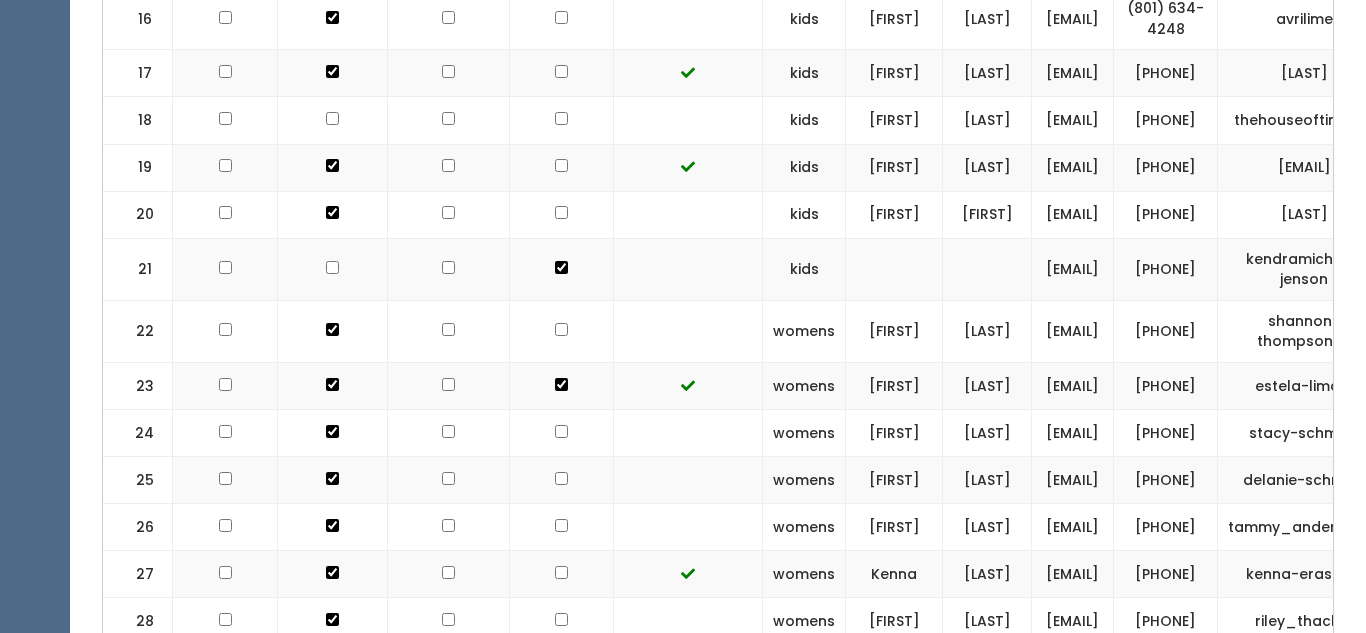 click at bounding box center (562, -130) 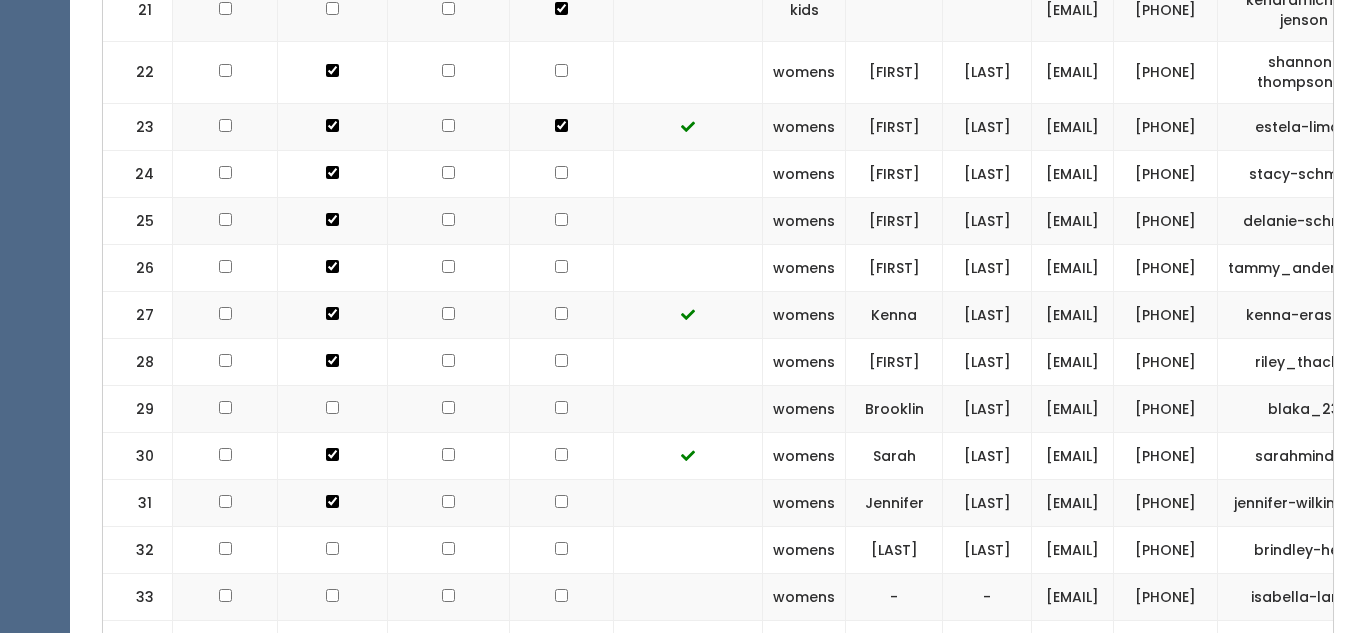 scroll, scrollTop: 1958, scrollLeft: 0, axis: vertical 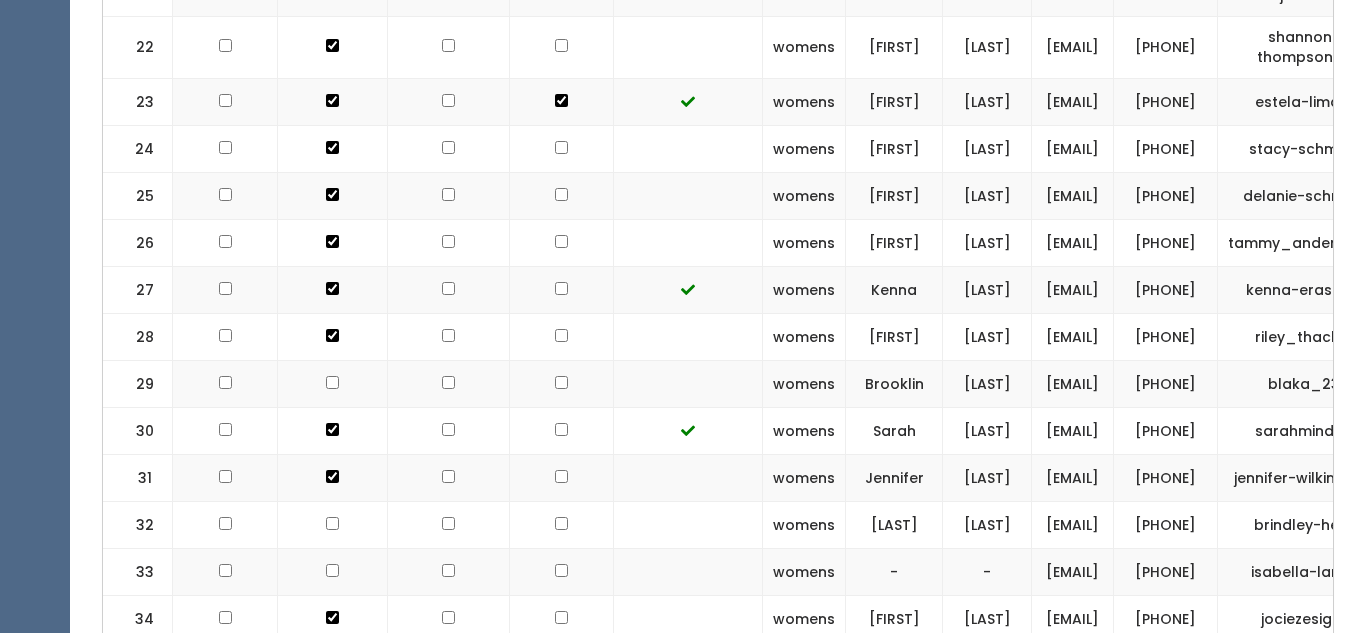 click at bounding box center [561, -933] 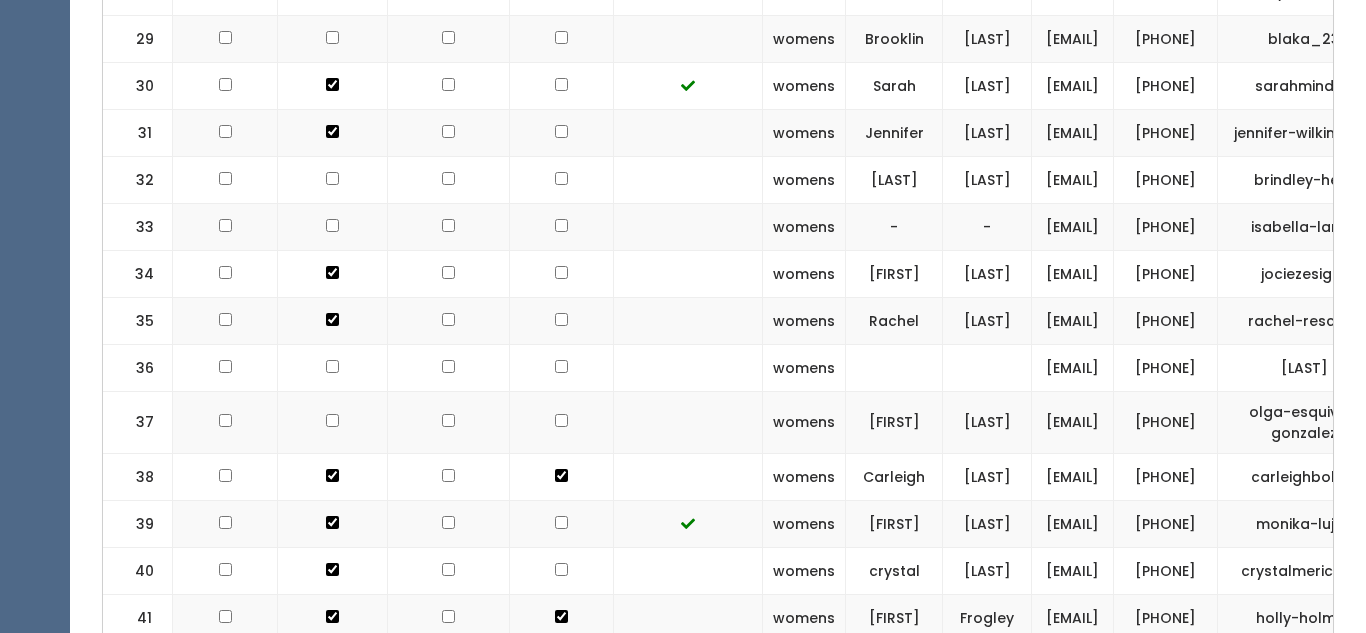 scroll, scrollTop: 2306, scrollLeft: 0, axis: vertical 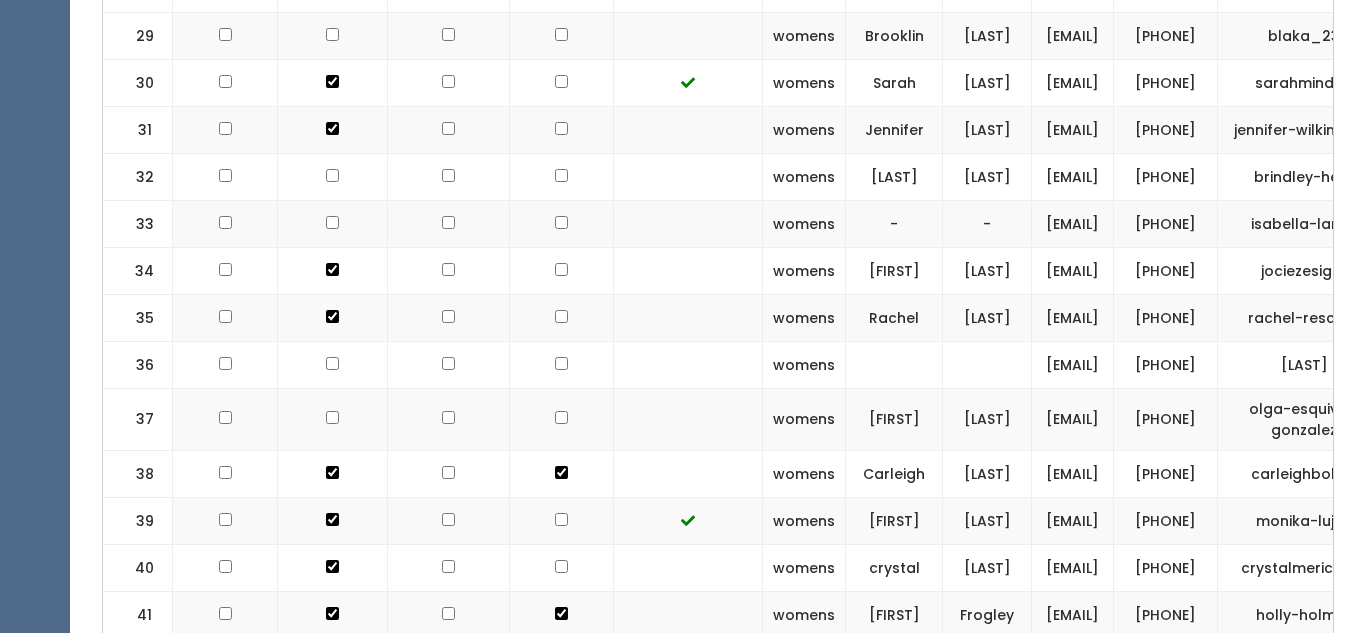 click at bounding box center (561, -1328) 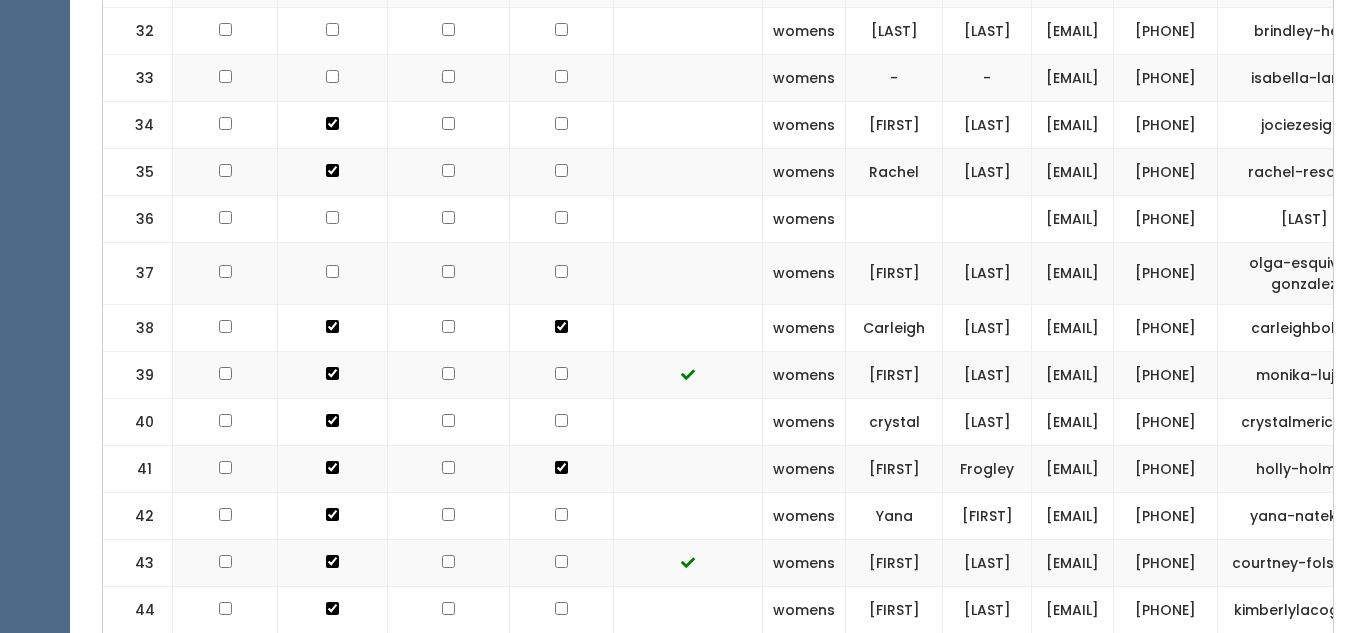 scroll, scrollTop: 2457, scrollLeft: 0, axis: vertical 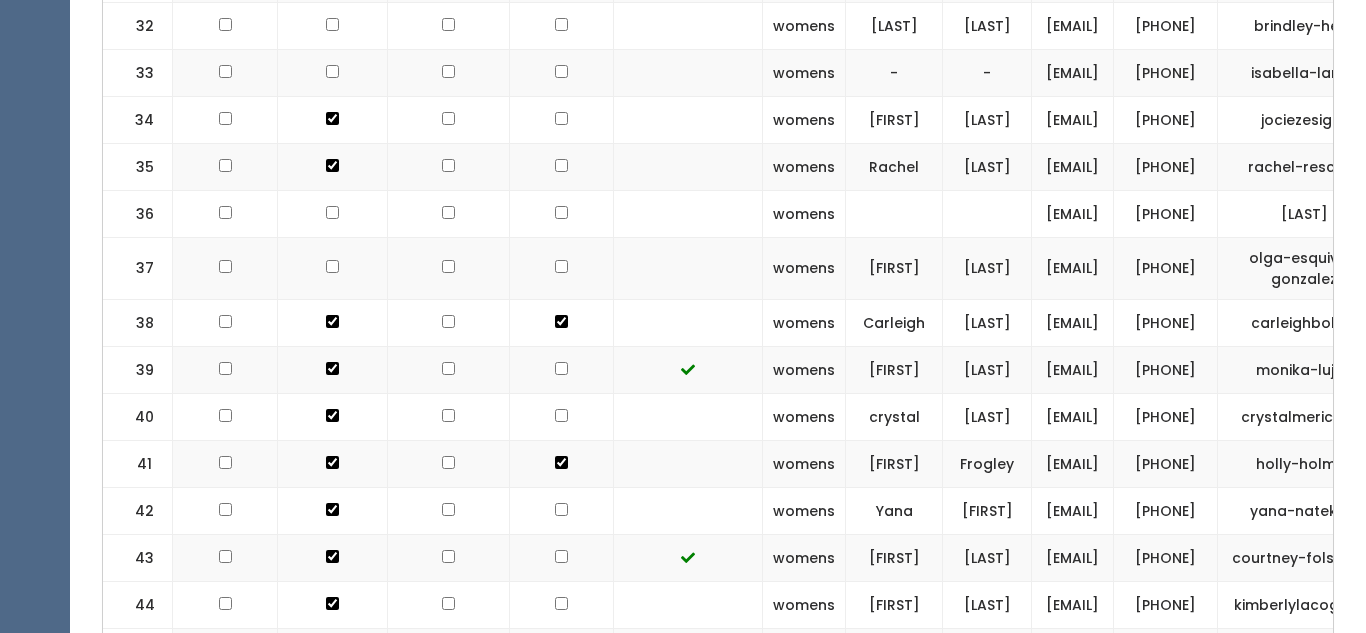 click at bounding box center (561, -1479) 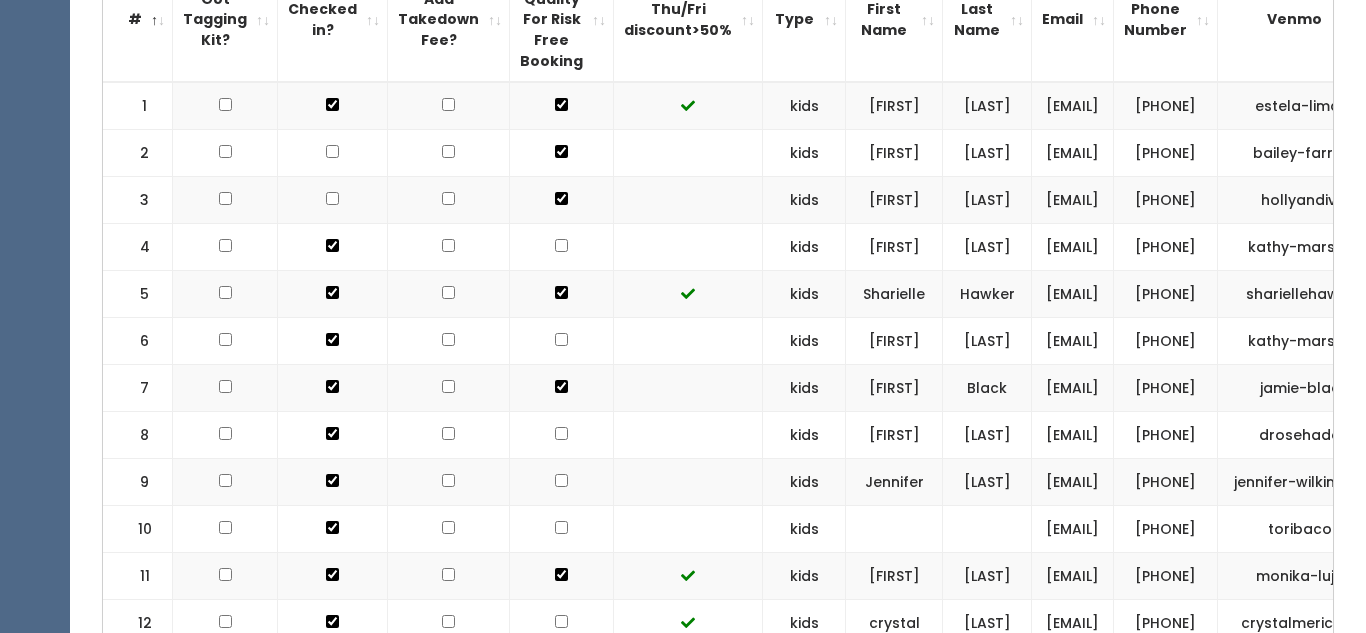 scroll, scrollTop: 0, scrollLeft: 0, axis: both 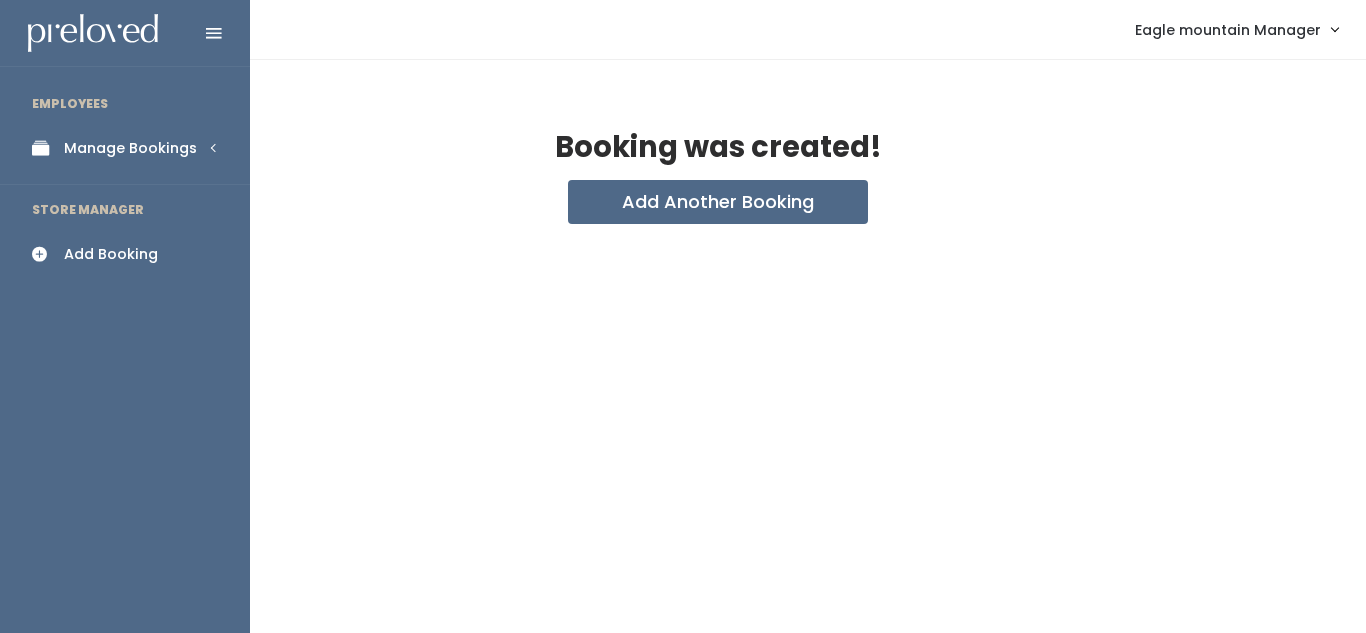 click on "Manage Bookings" at bounding box center (130, 148) 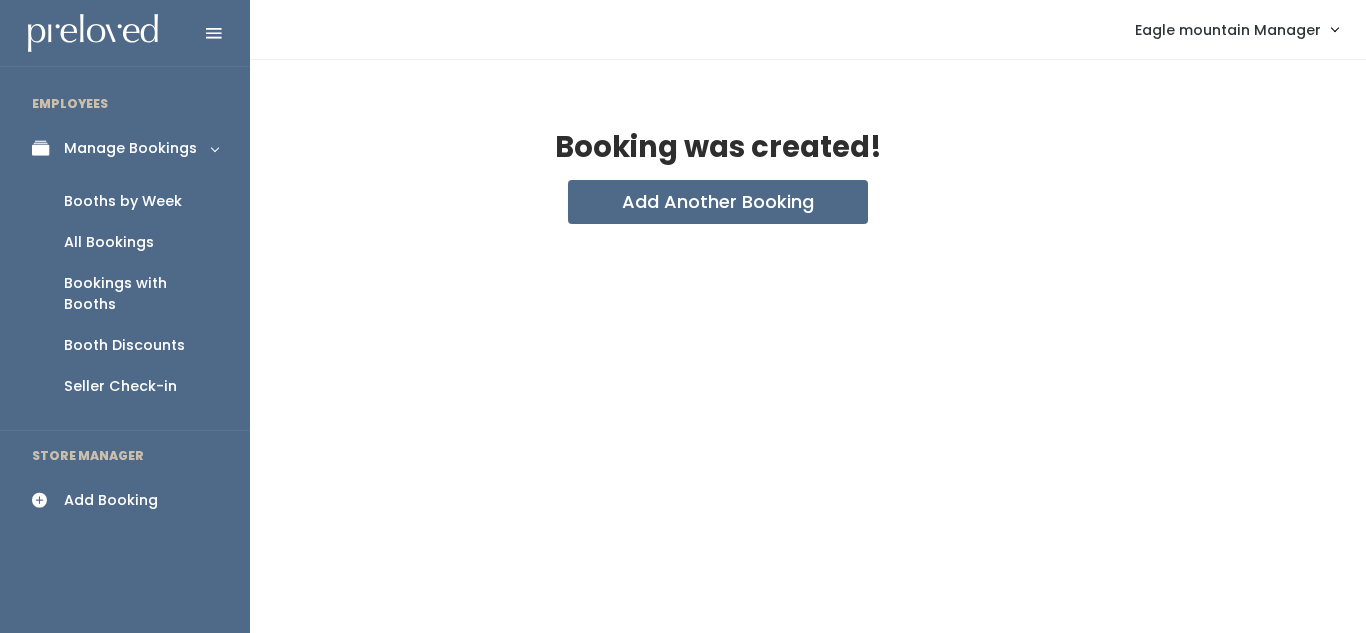 click on "Booths by Week" at bounding box center (123, 201) 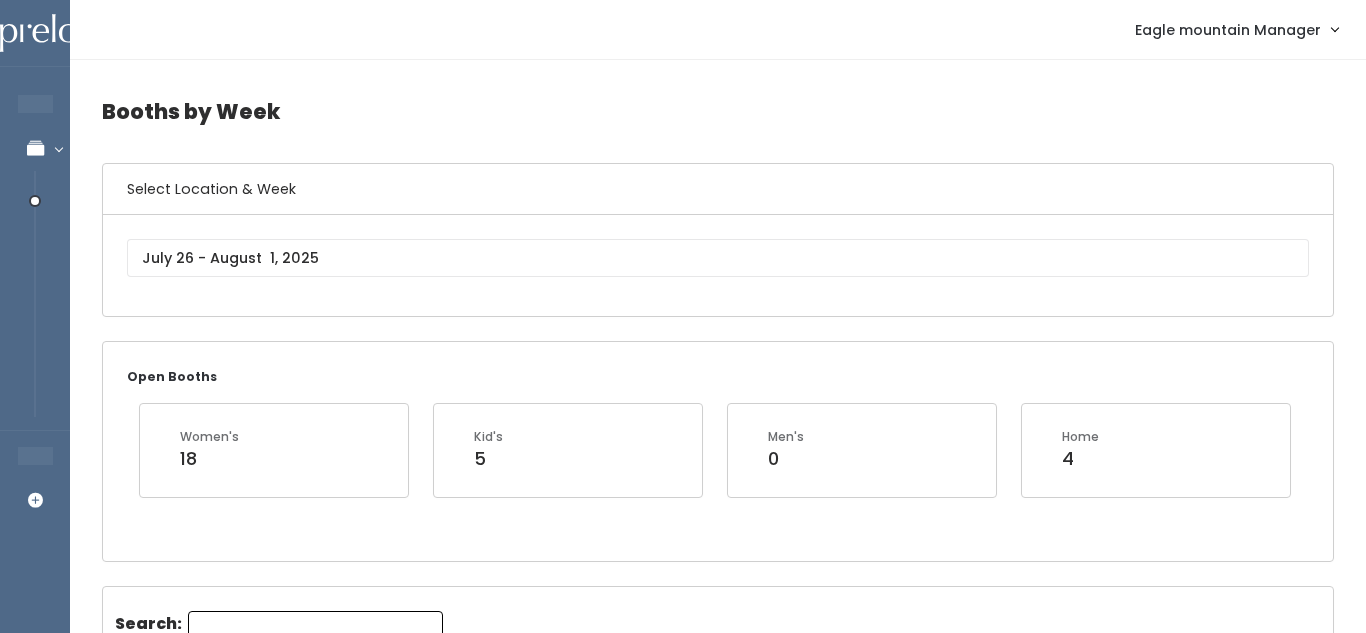 scroll, scrollTop: 0, scrollLeft: 0, axis: both 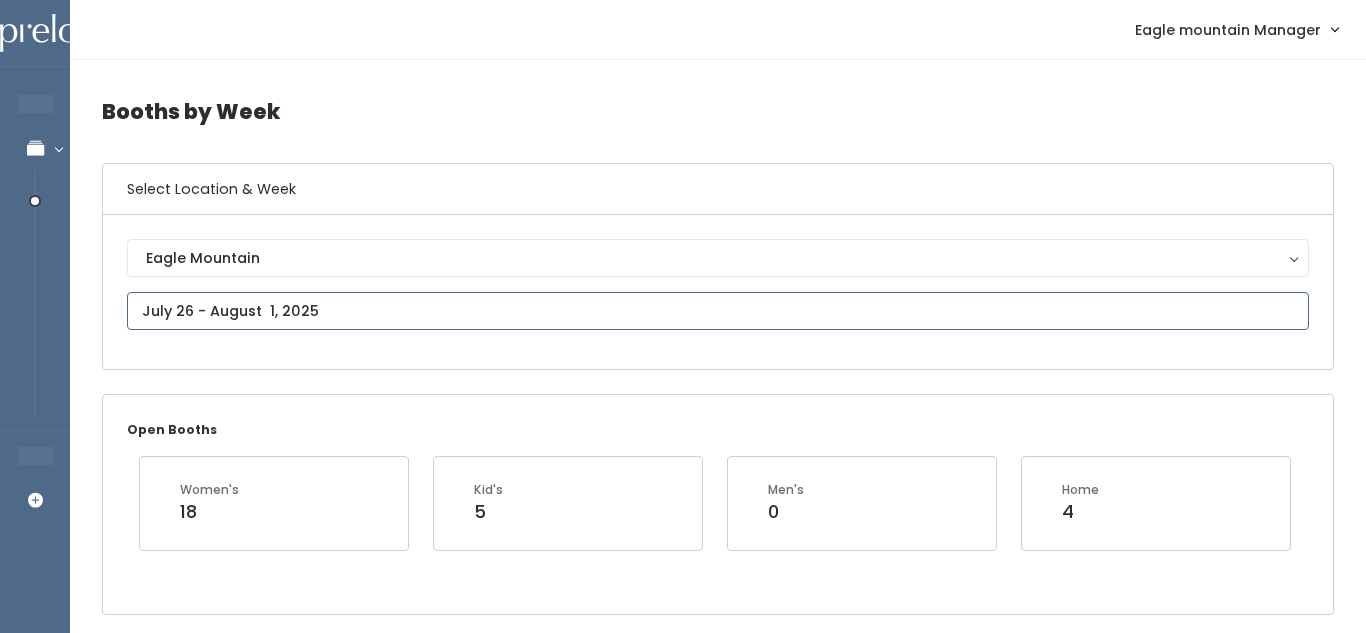 click at bounding box center (718, 311) 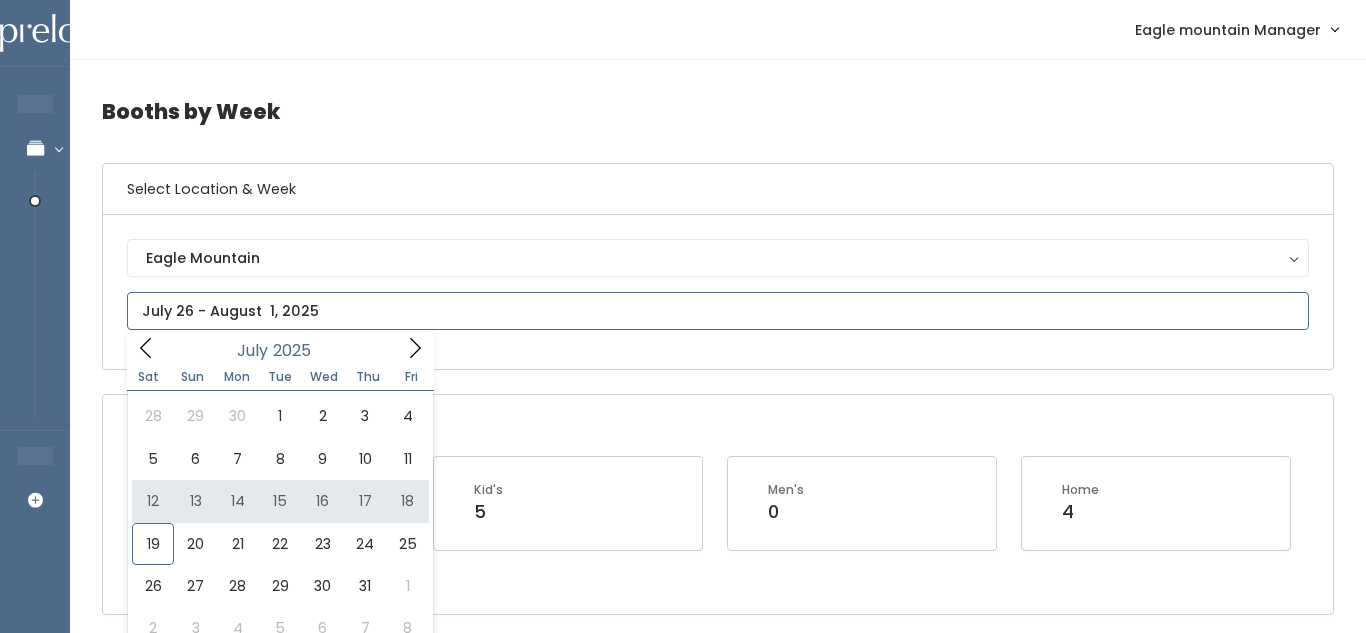 type on "July 12 to July 18" 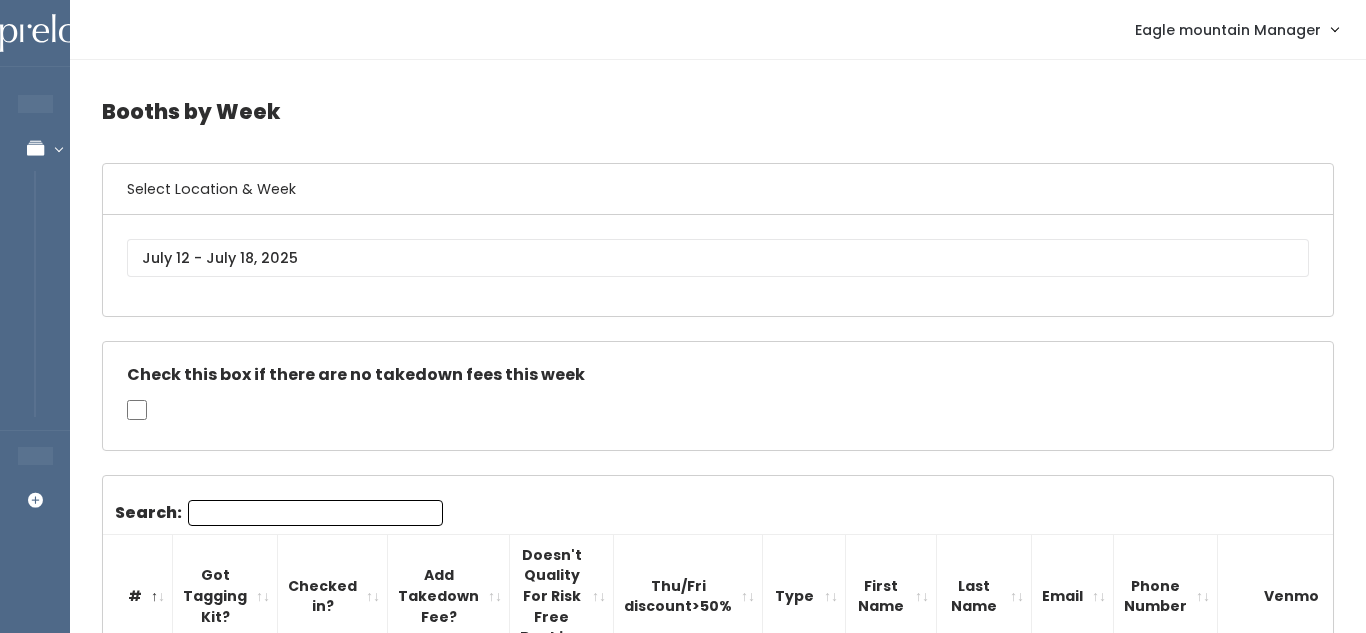 scroll, scrollTop: 0, scrollLeft: 0, axis: both 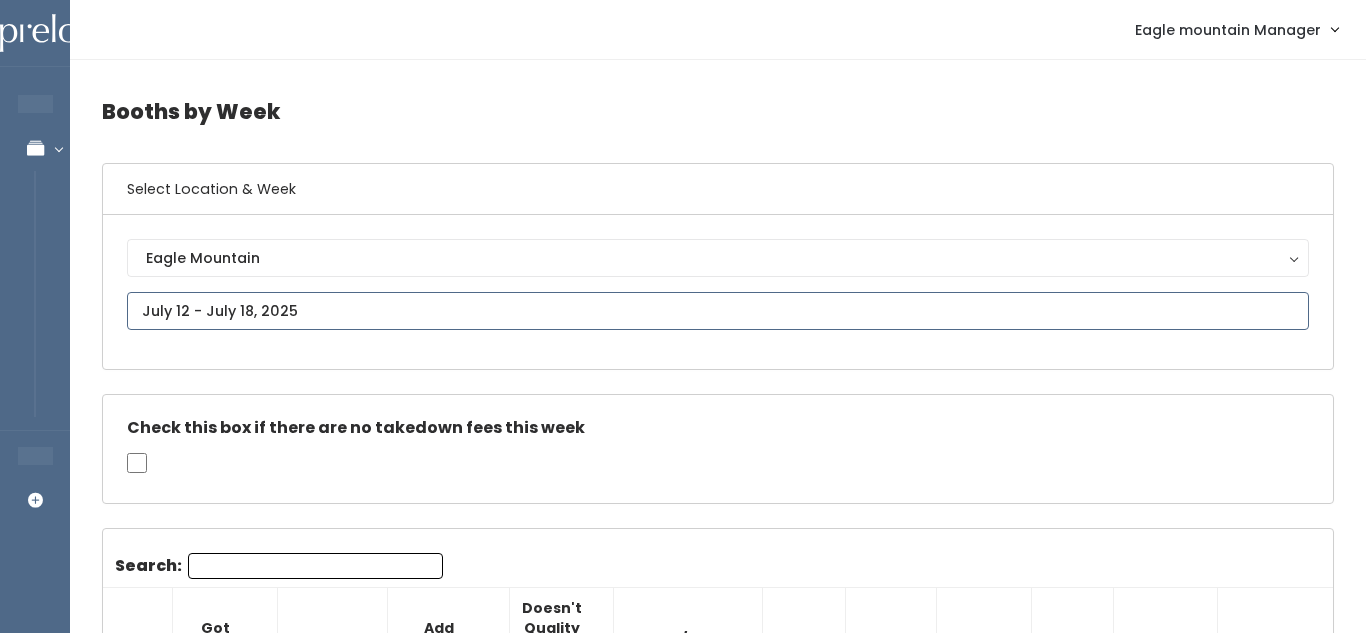 click at bounding box center [718, 311] 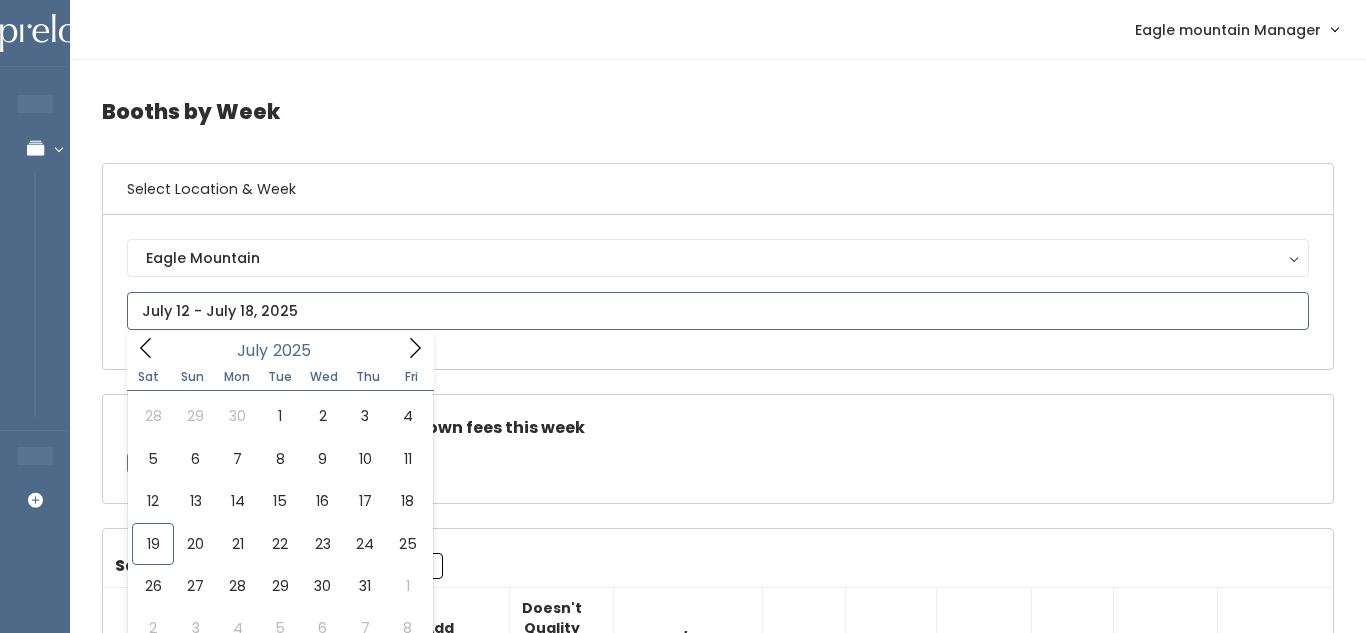 click at bounding box center [718, 311] 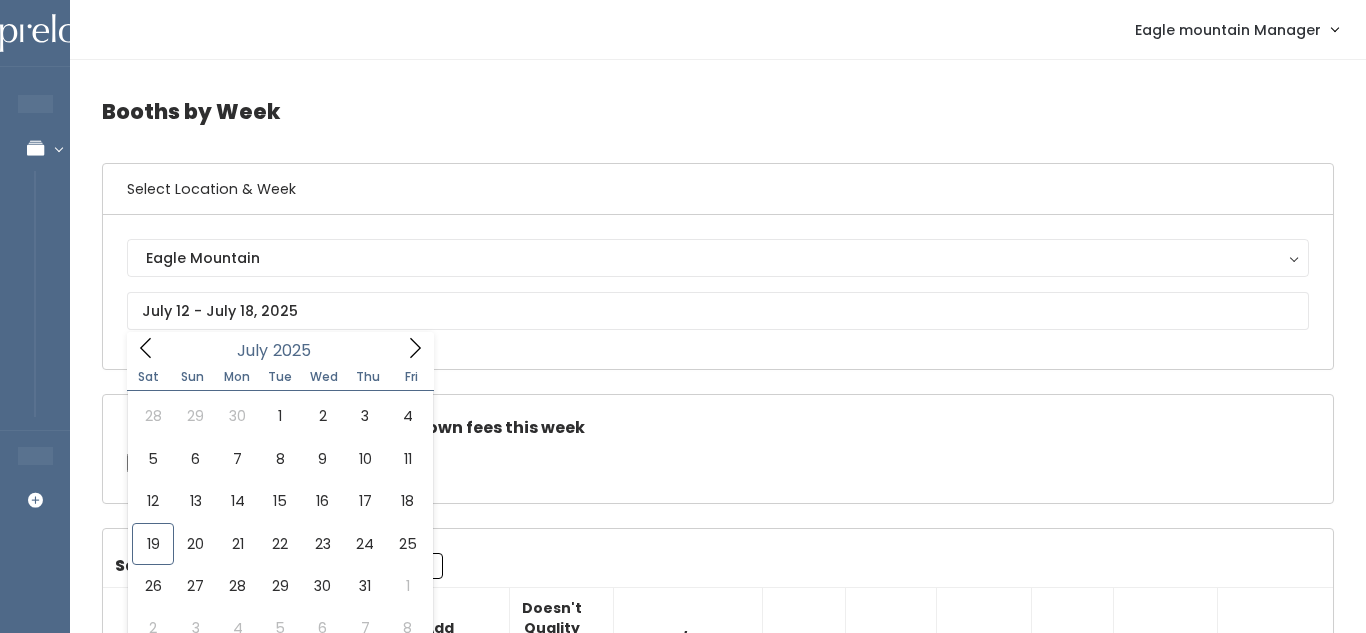 click on "[CITY]
[CITY]" at bounding box center [718, 292] 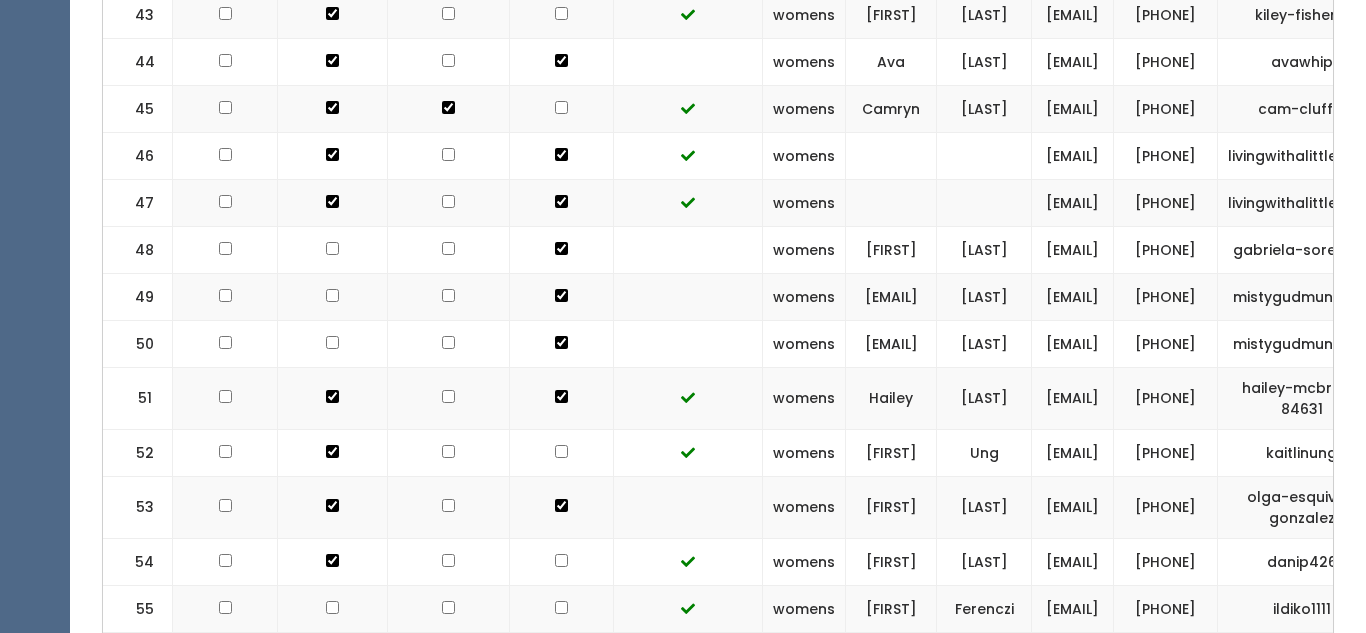 scroll, scrollTop: 2740, scrollLeft: 0, axis: vertical 